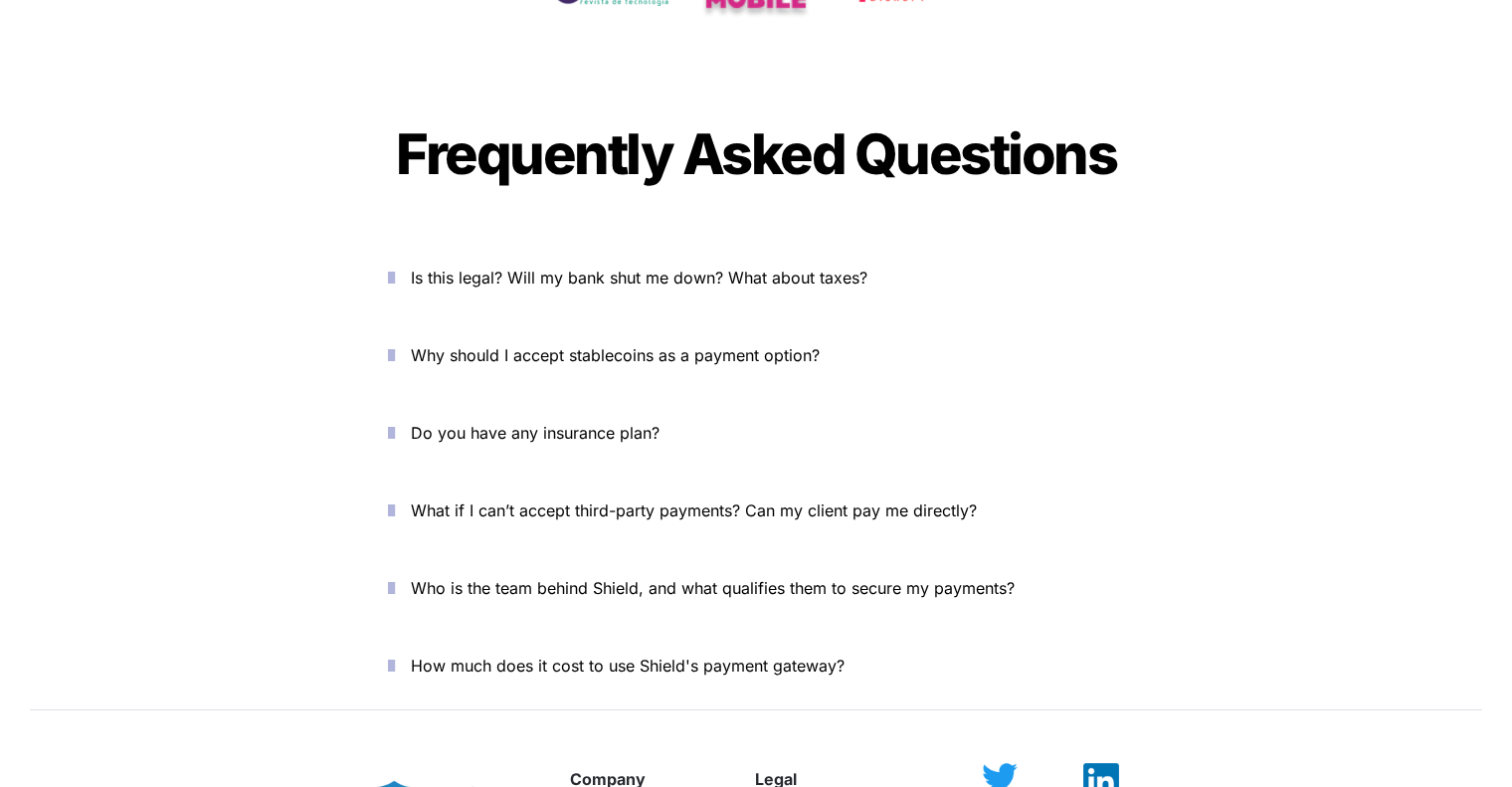 scroll, scrollTop: 7064, scrollLeft: 0, axis: vertical 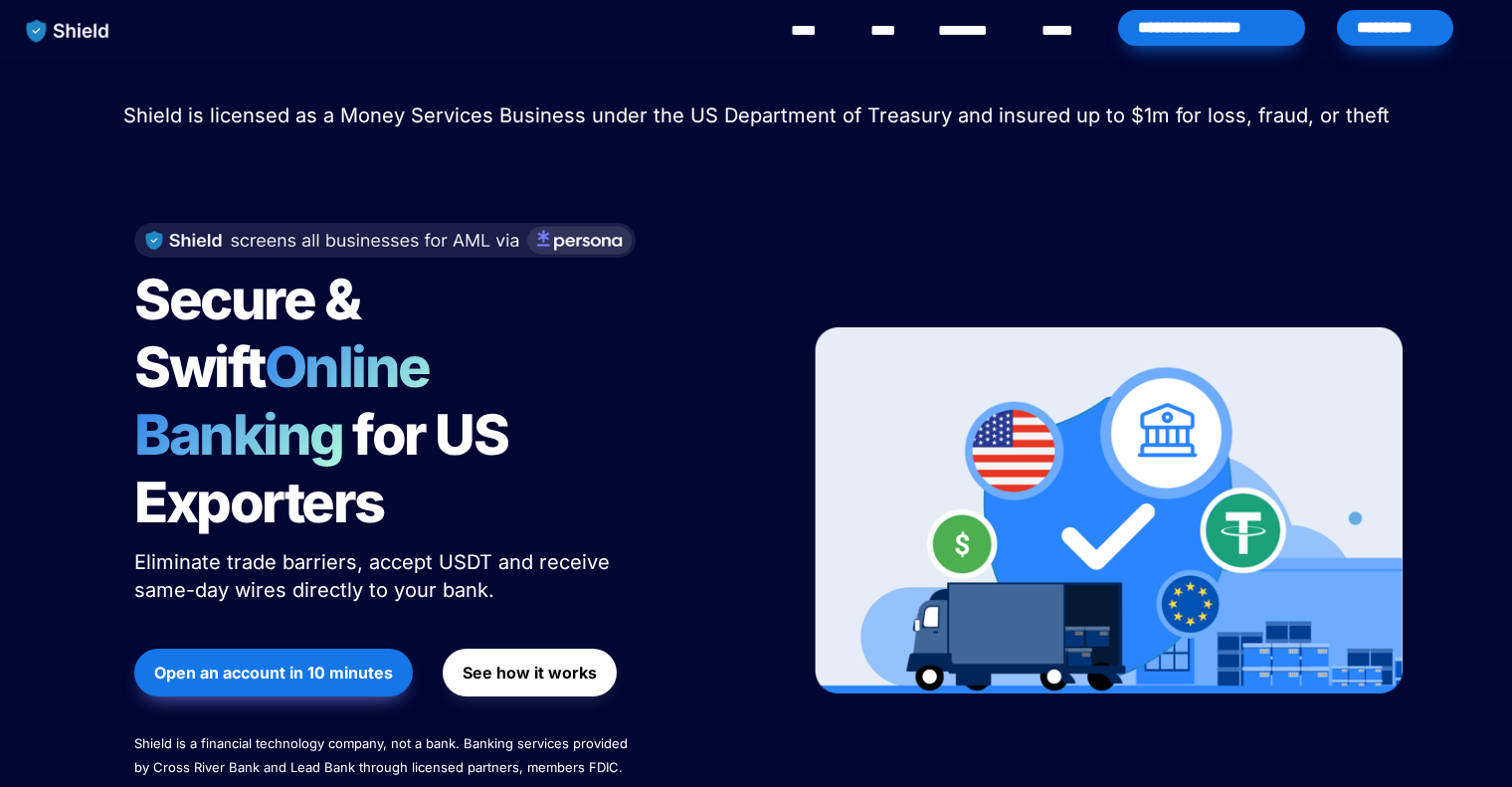 click on "*********" at bounding box center [1395, 28] 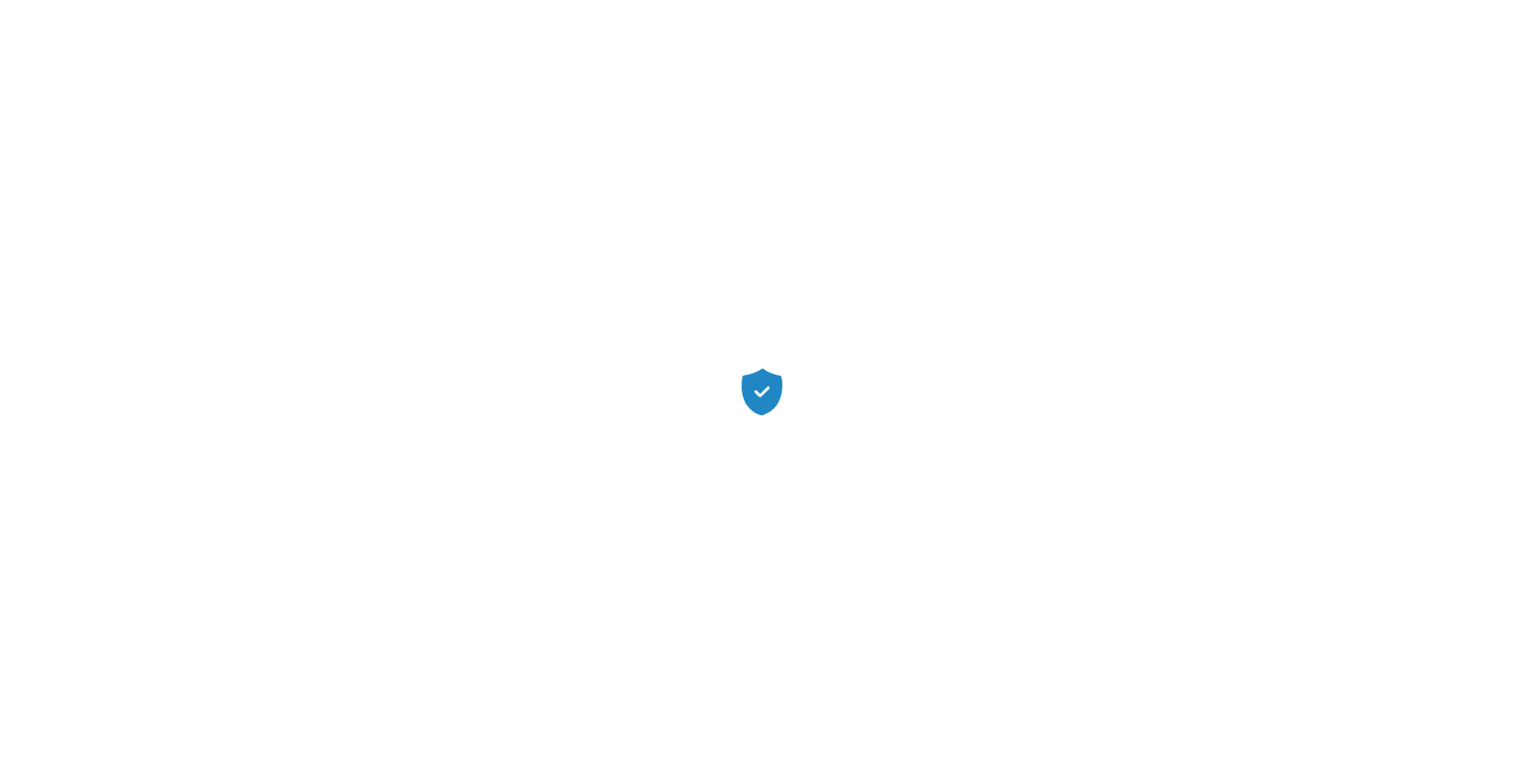 scroll, scrollTop: 0, scrollLeft: 0, axis: both 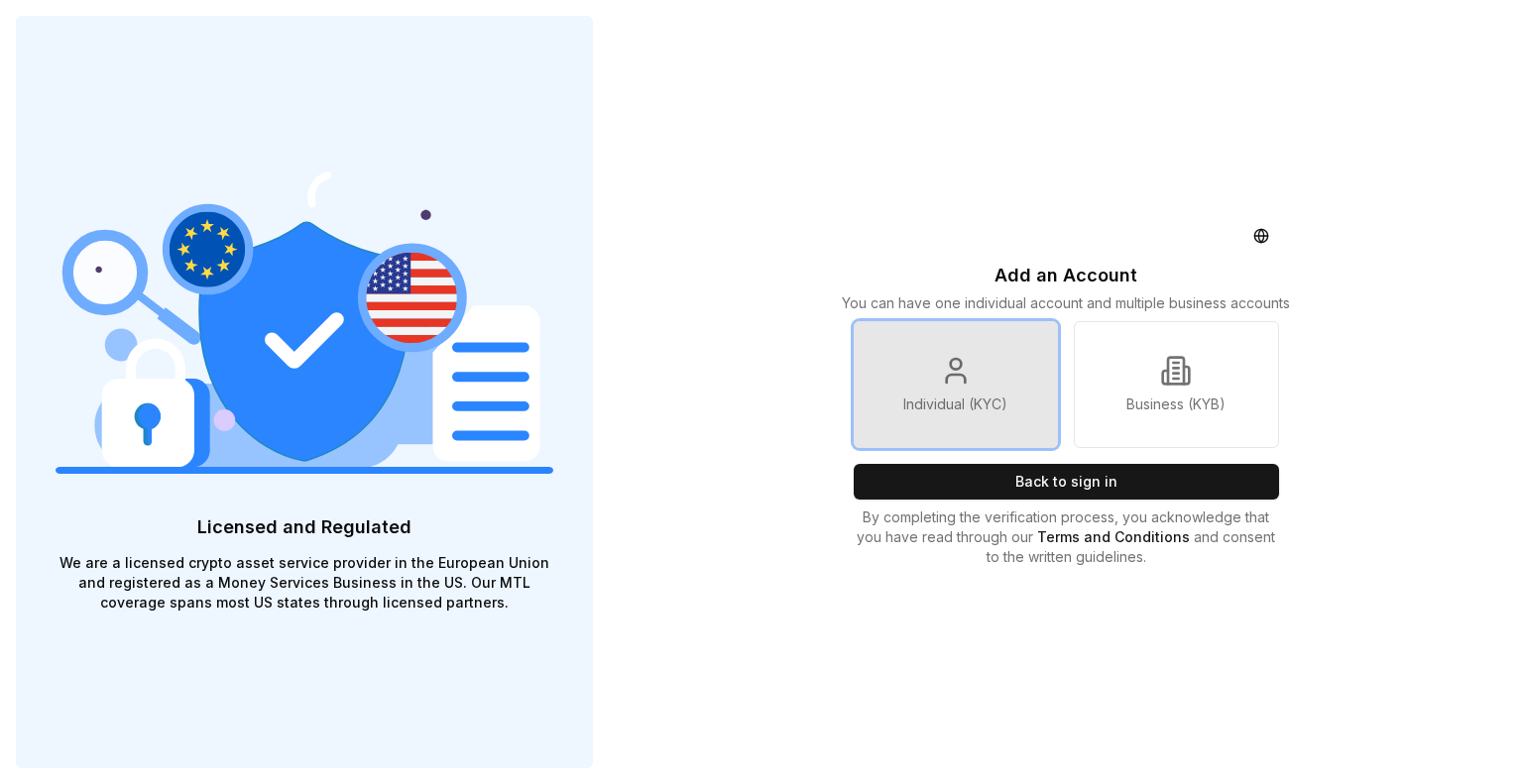 click on "Individual (KYC)" at bounding box center (956, 385) 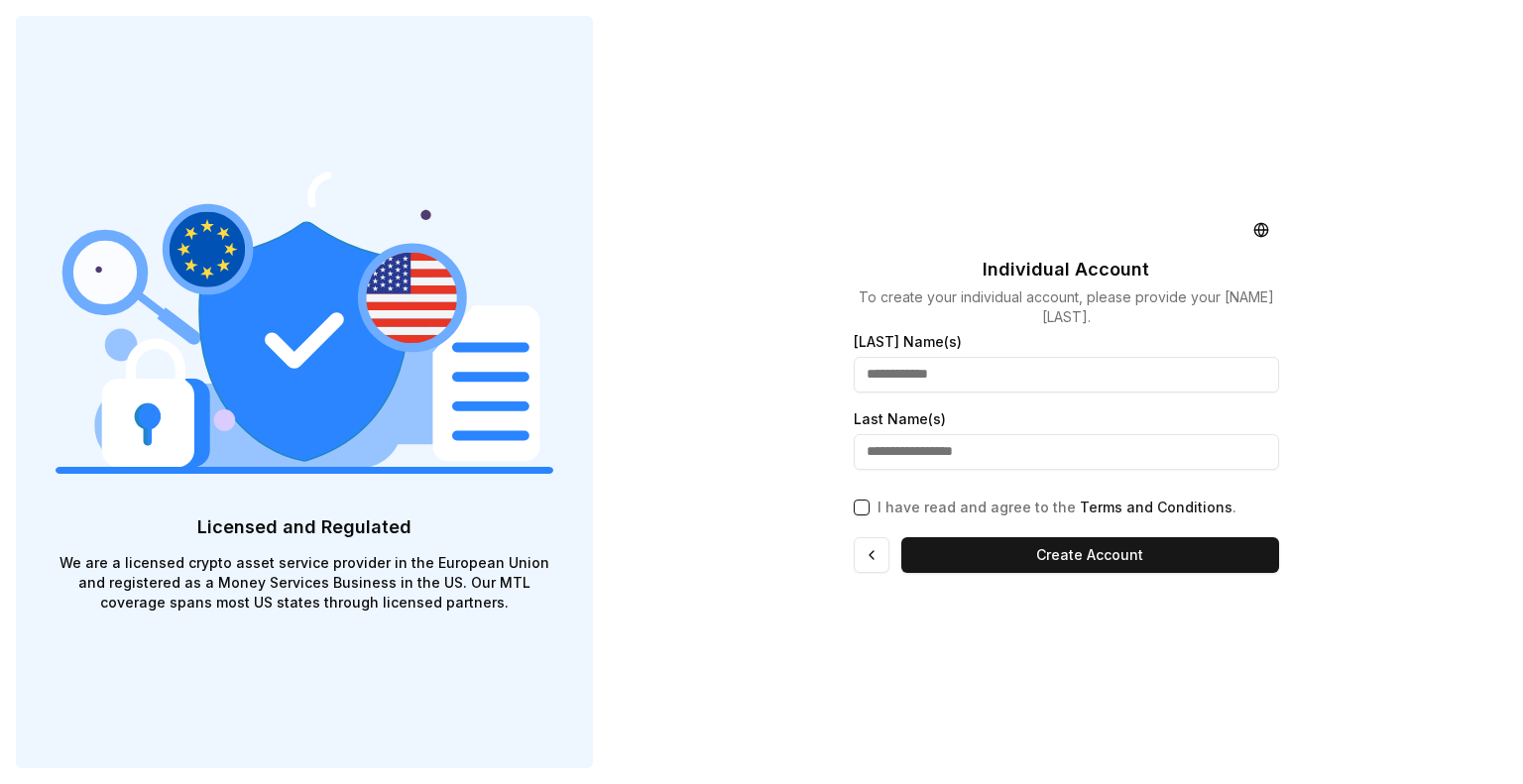 click at bounding box center (1066, 375) 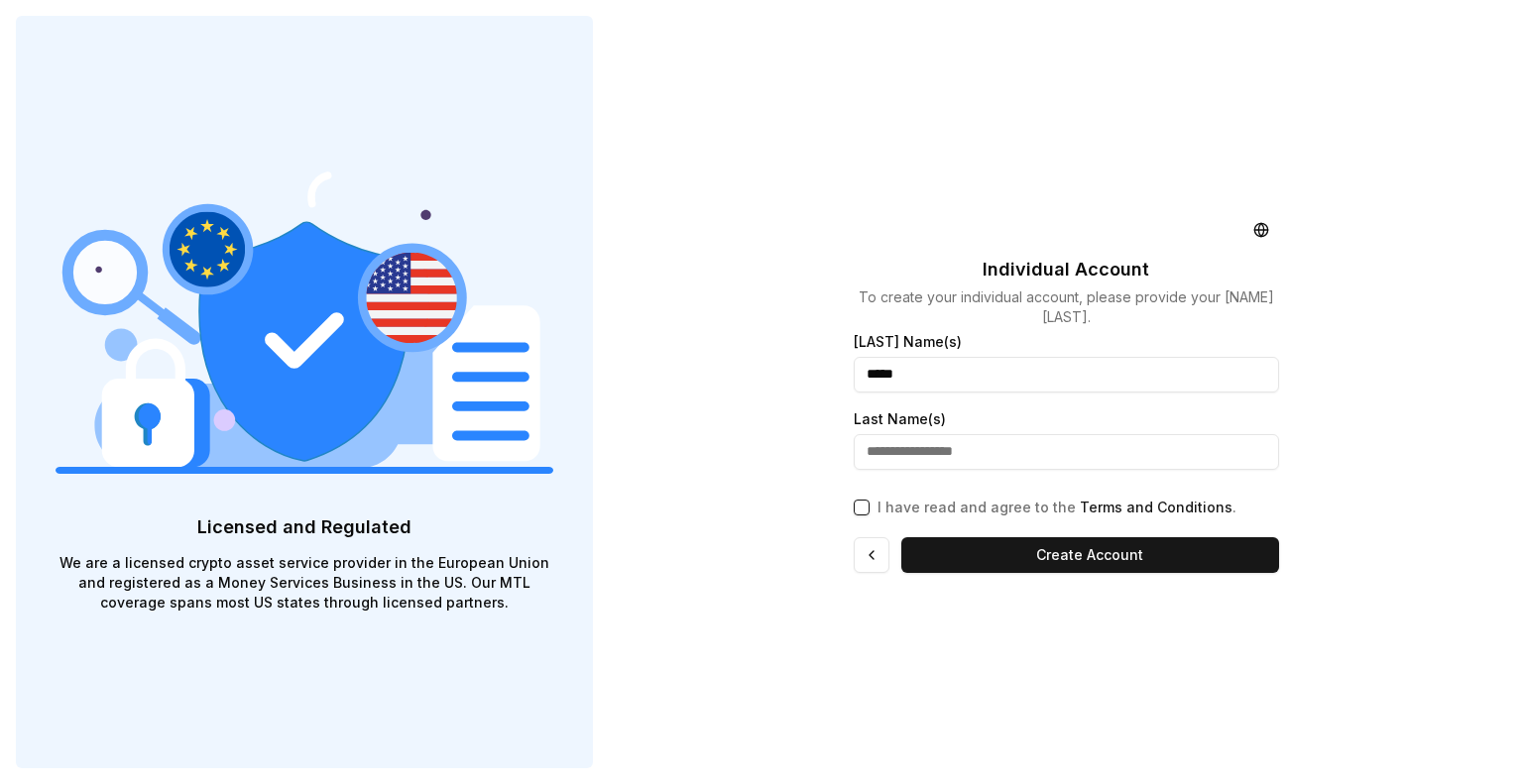 type on "*****" 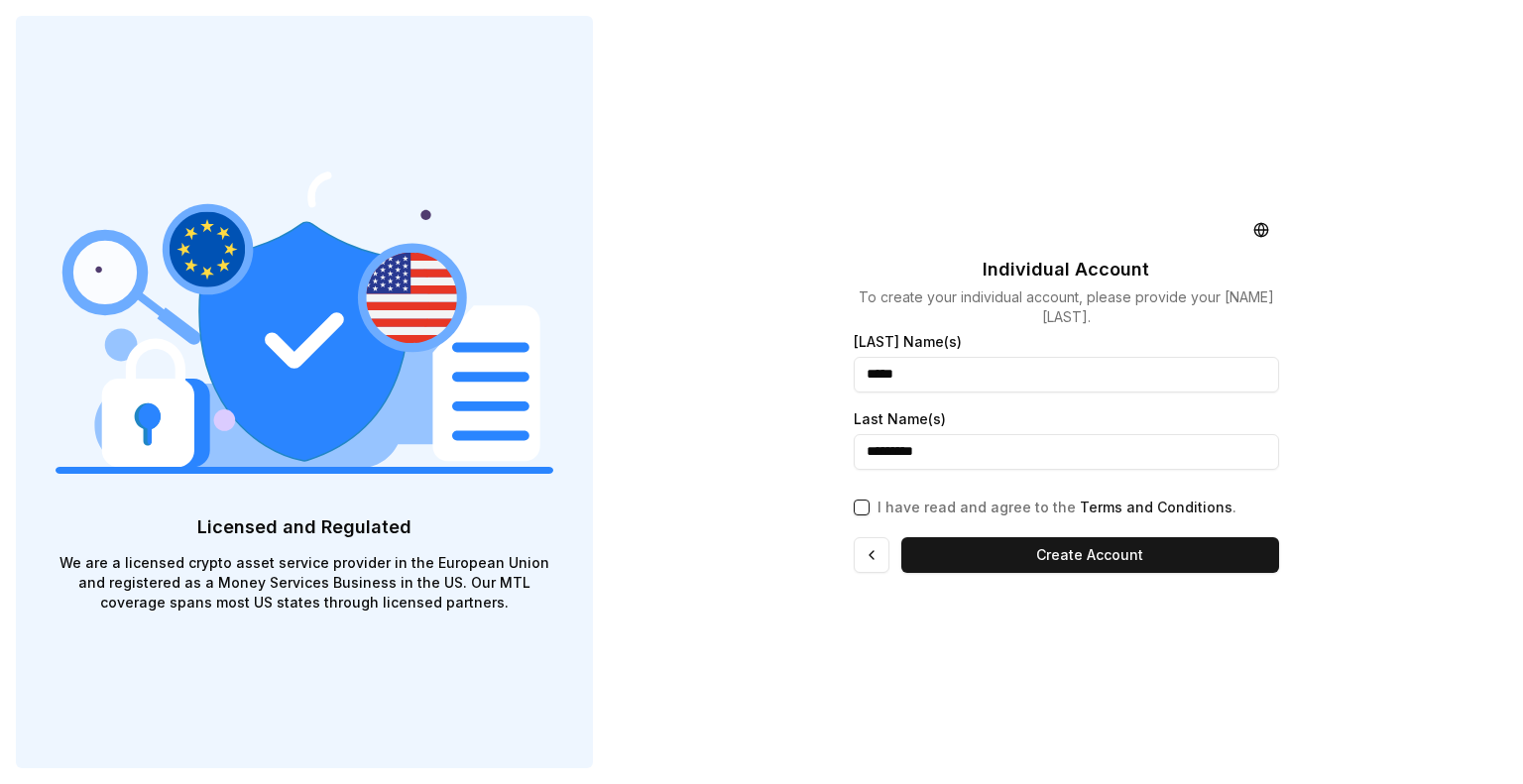 type on "*********" 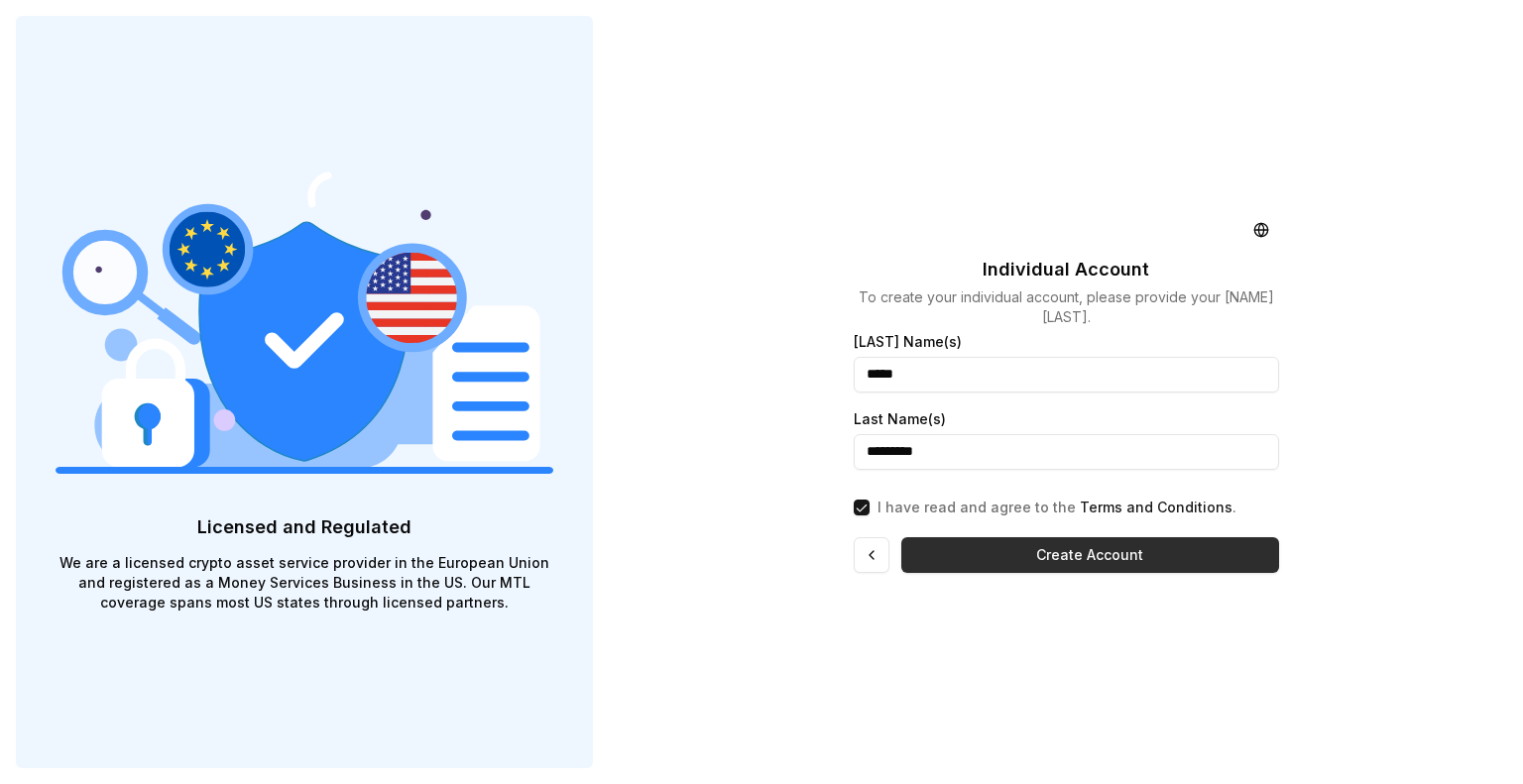 click on "Create Account" at bounding box center (1090, 555) 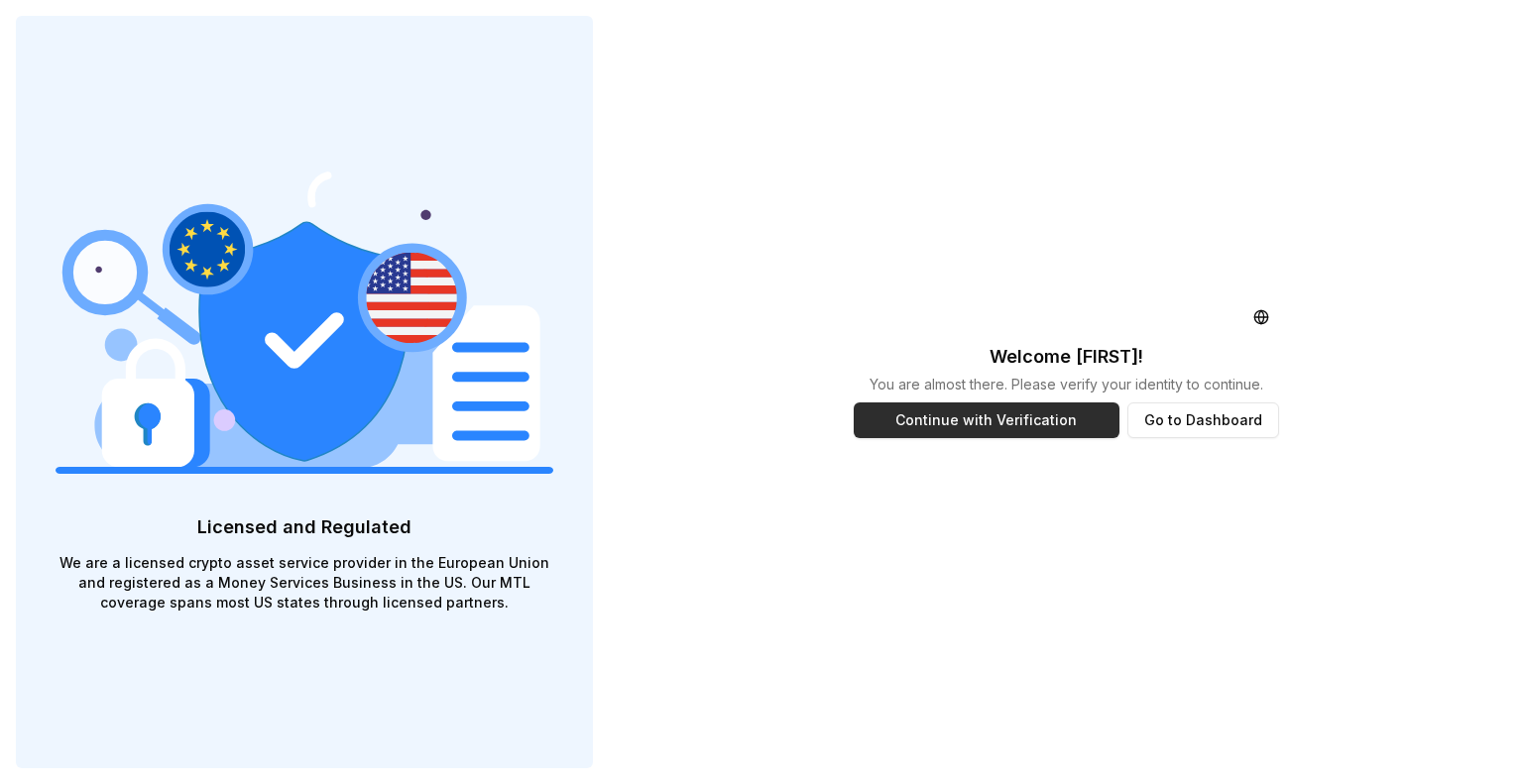 click on "Continue with Verification" at bounding box center [987, 420] 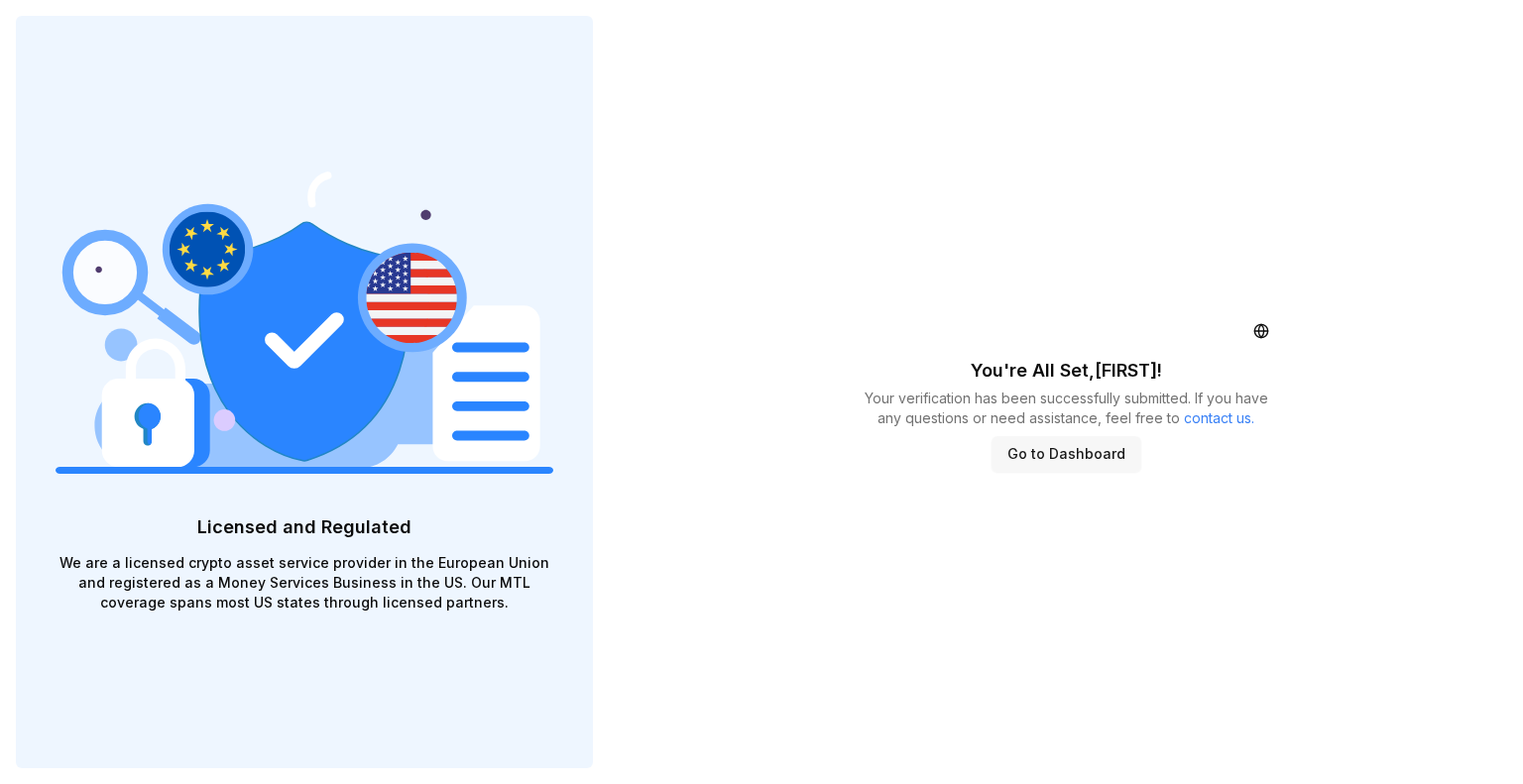 click on "Go to Dashboard" at bounding box center [1066, 454] 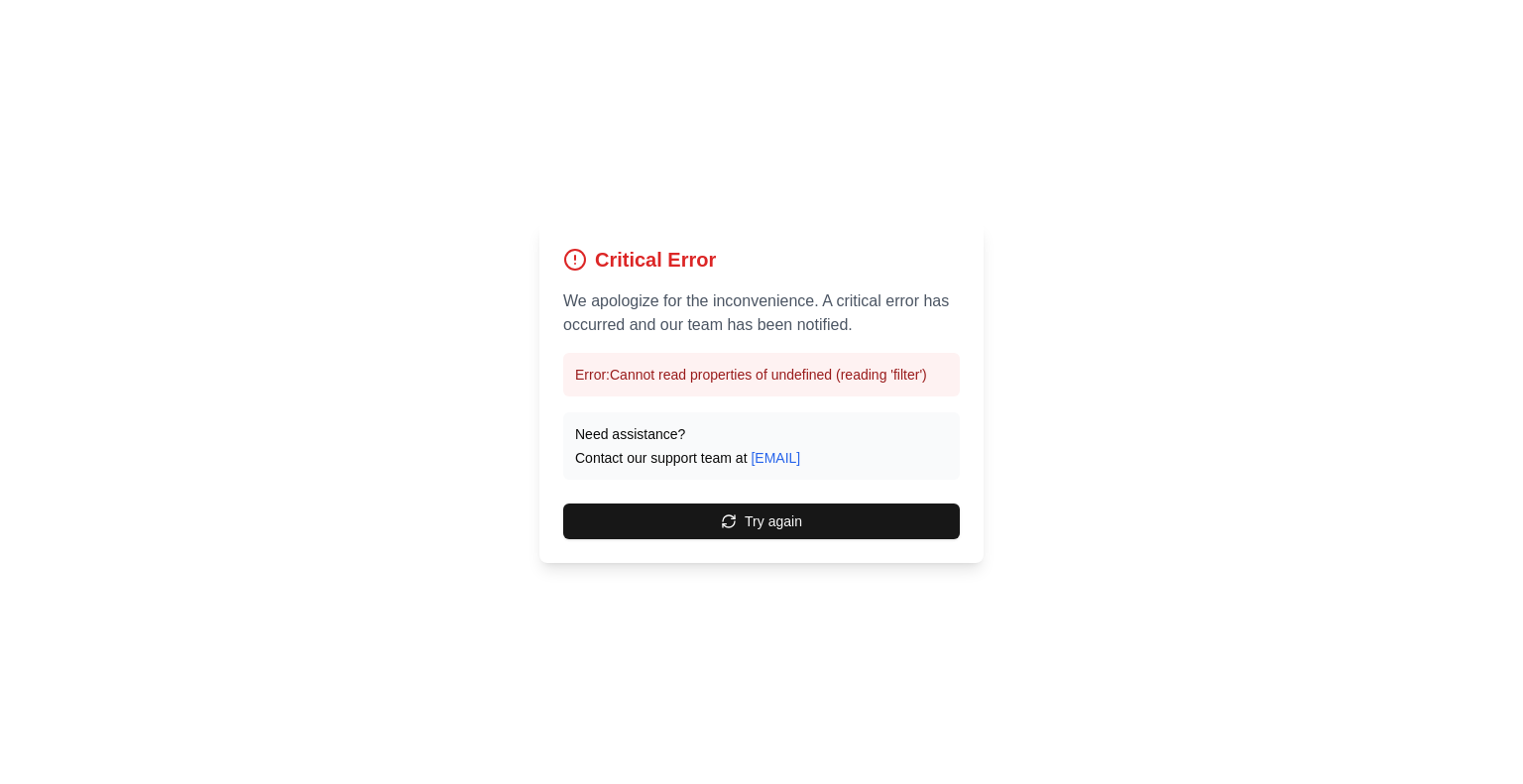 click on "Critical Error We apologize for the inconvenience. A critical error has occurred and our team has been notified. Error:  Cannot read properties of undefined (reading 'filter') Need assistance? Contact our support team at   support@getshield.xyz Try again" at bounding box center [762, 392] 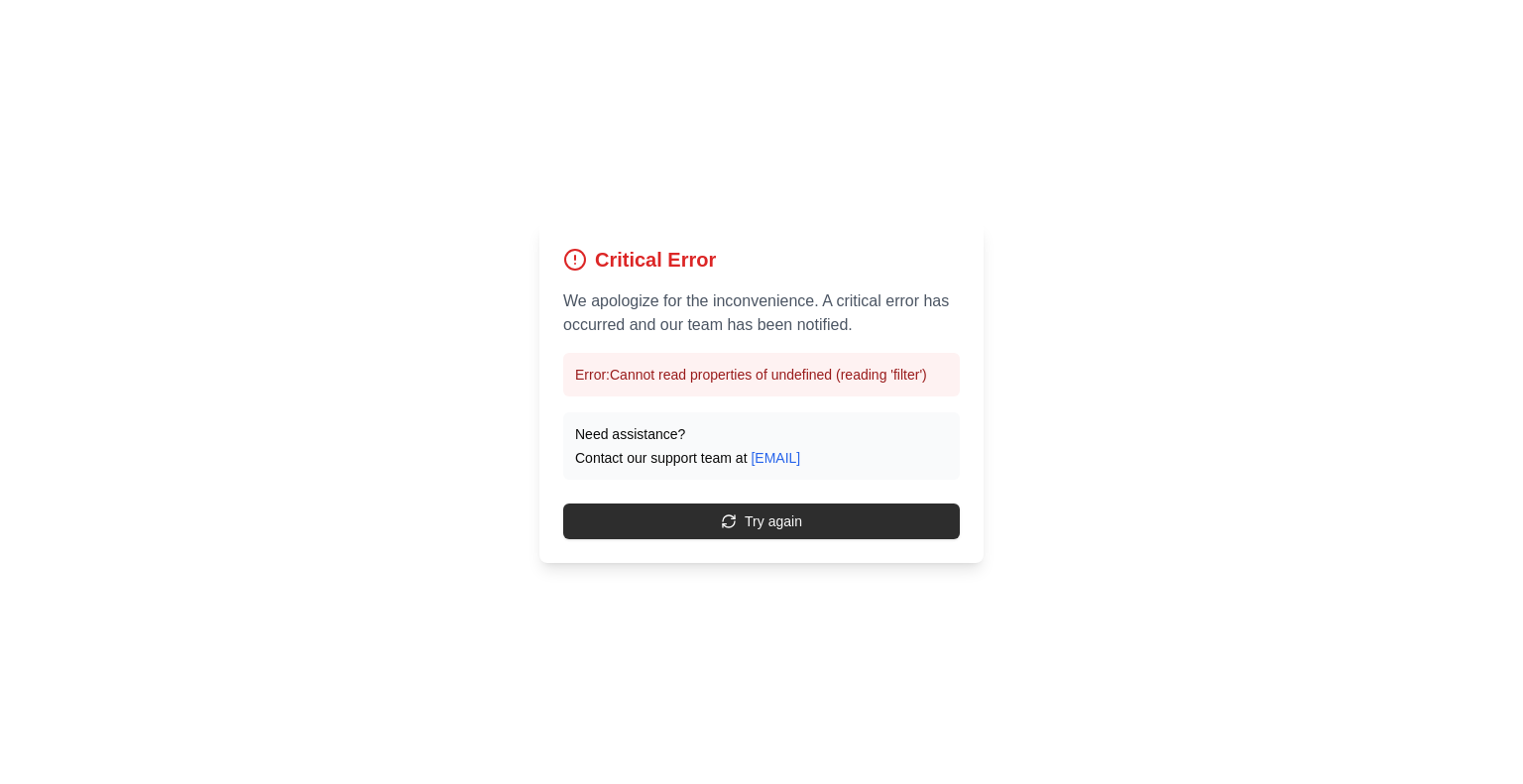 click on "Try again" at bounding box center [762, 521] 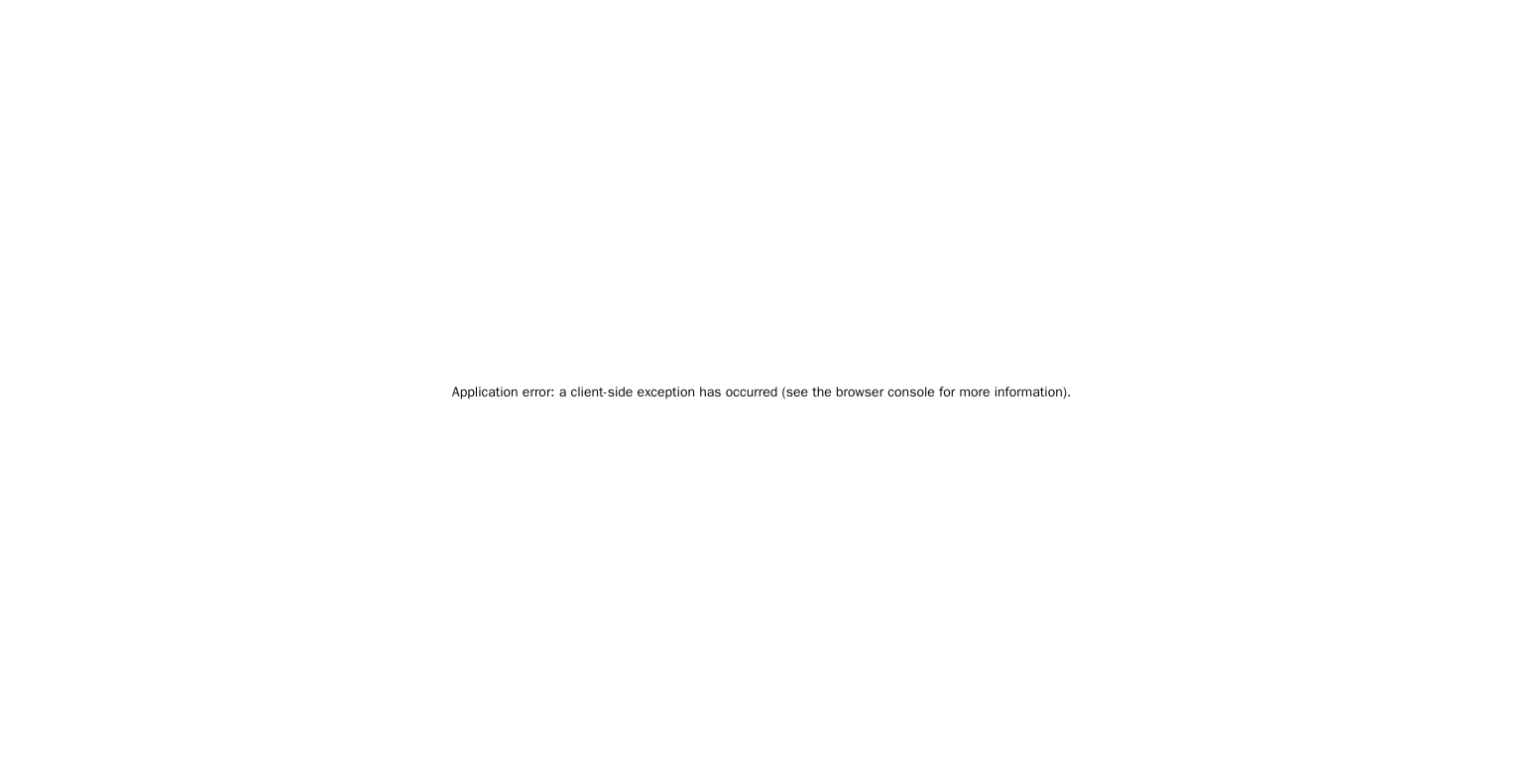 click on "Application error: a client-side exception has occurred (see the browser console for more information)." at bounding box center [762, 392] 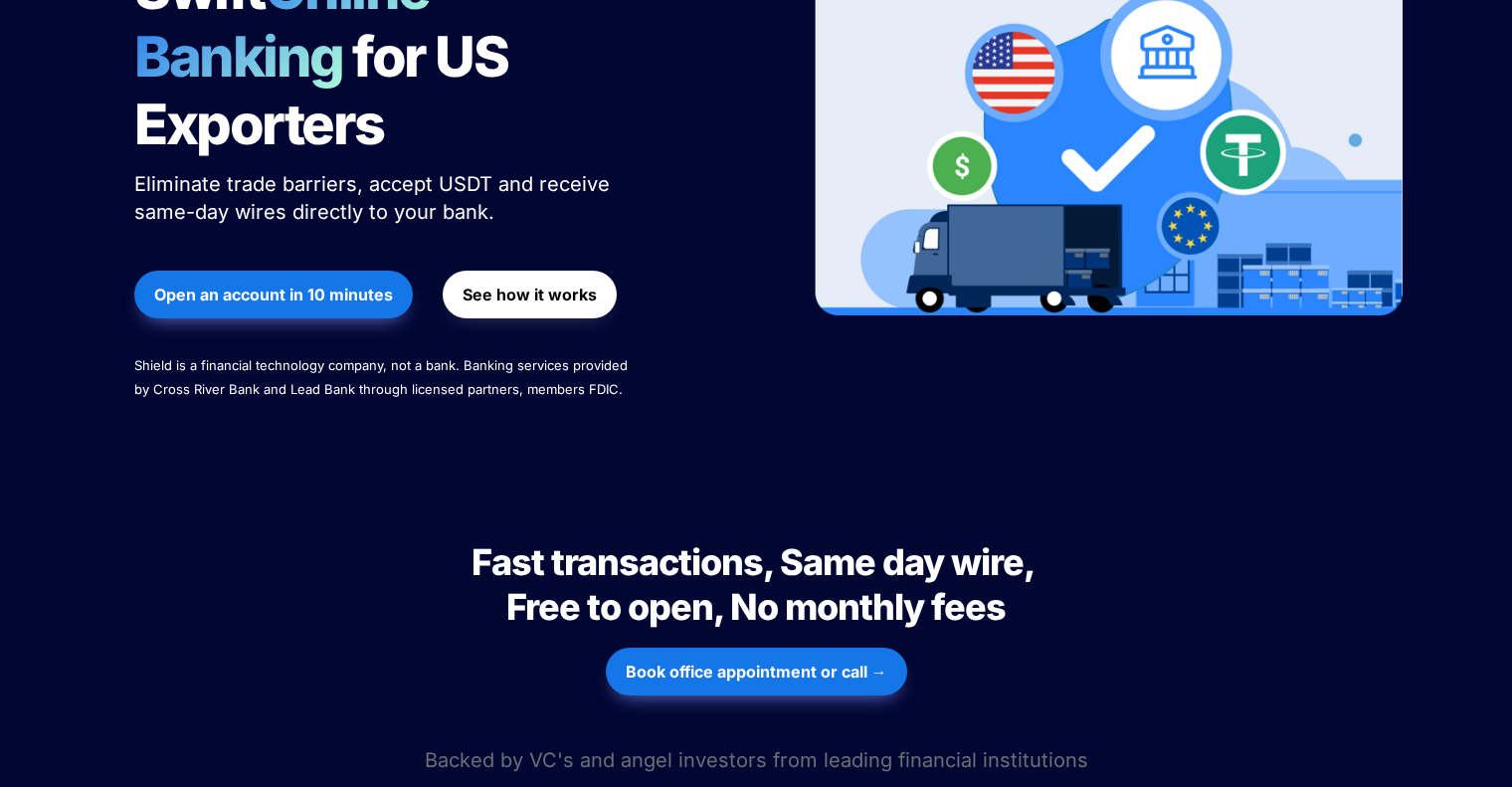scroll, scrollTop: 398, scrollLeft: 0, axis: vertical 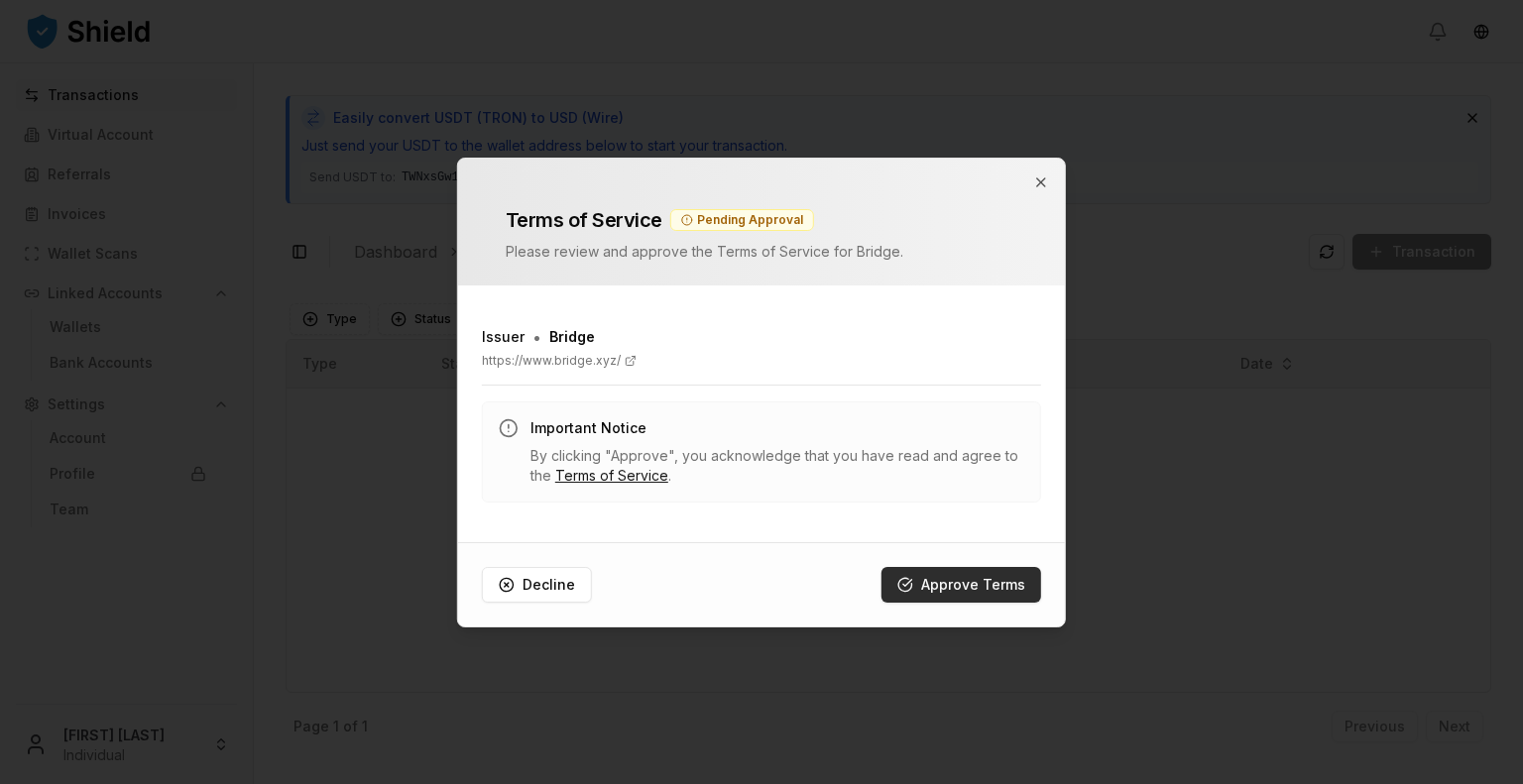 click on "Approve Terms" at bounding box center [961, 585] 